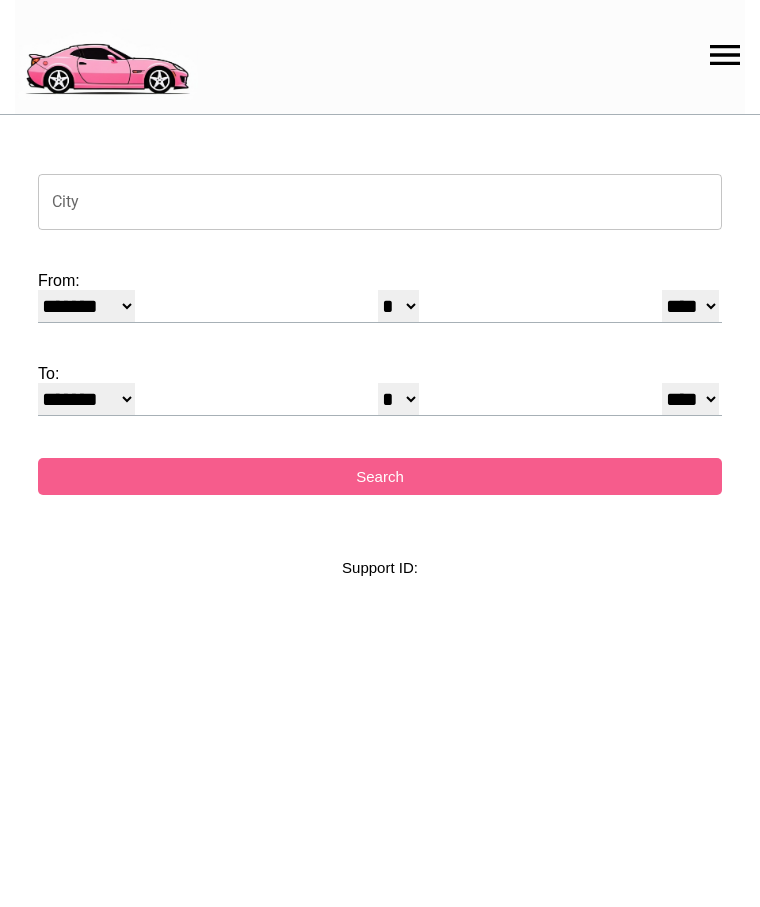 select on "*" 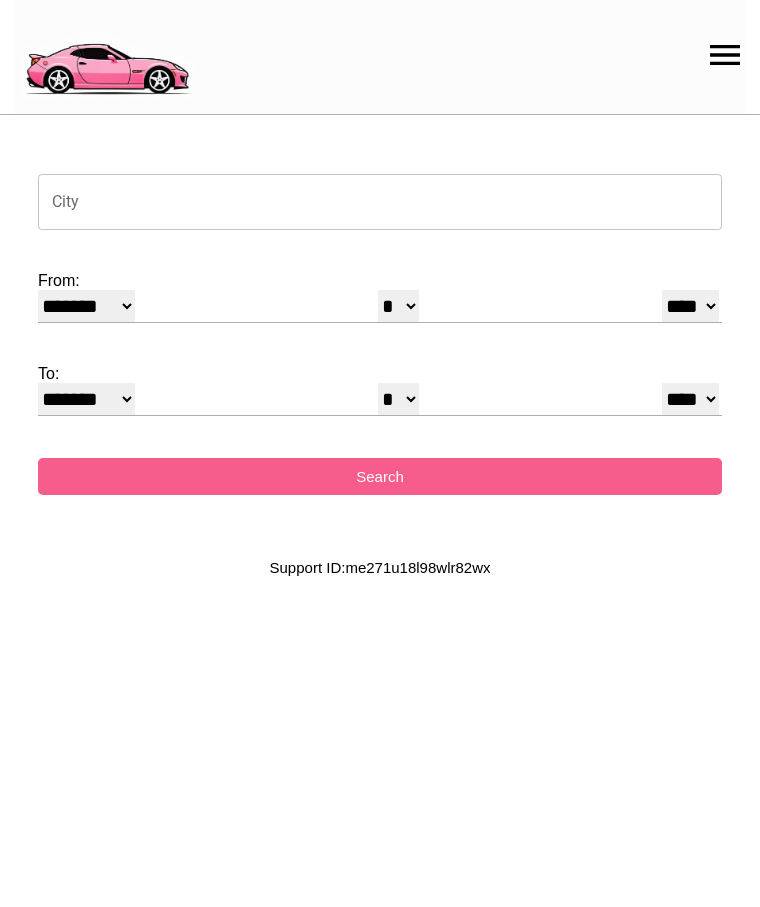 scroll, scrollTop: 0, scrollLeft: 0, axis: both 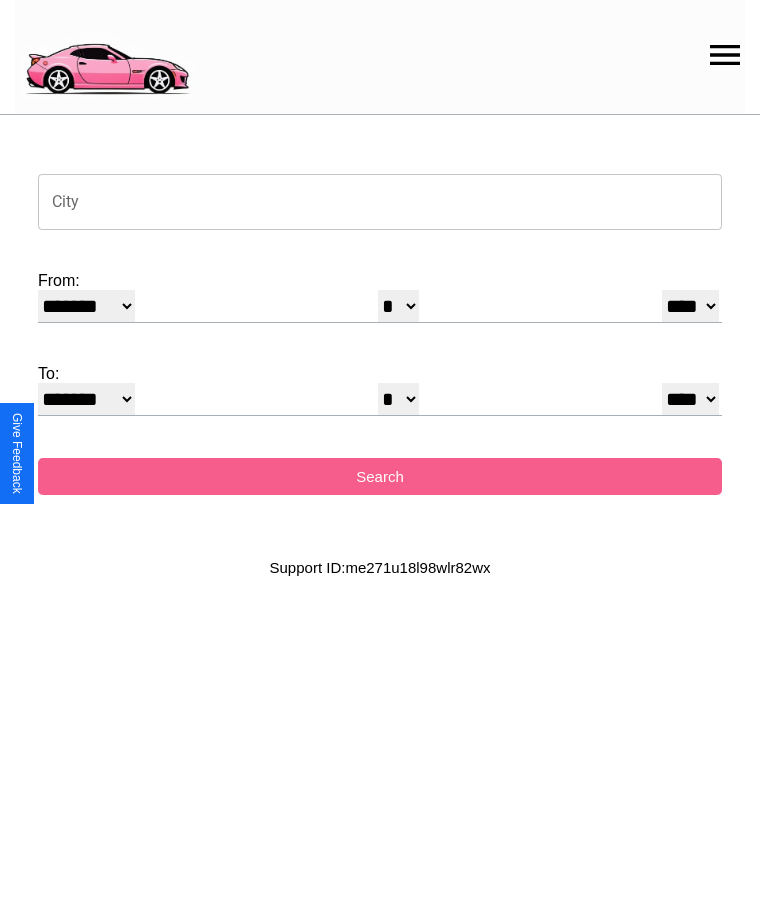 click 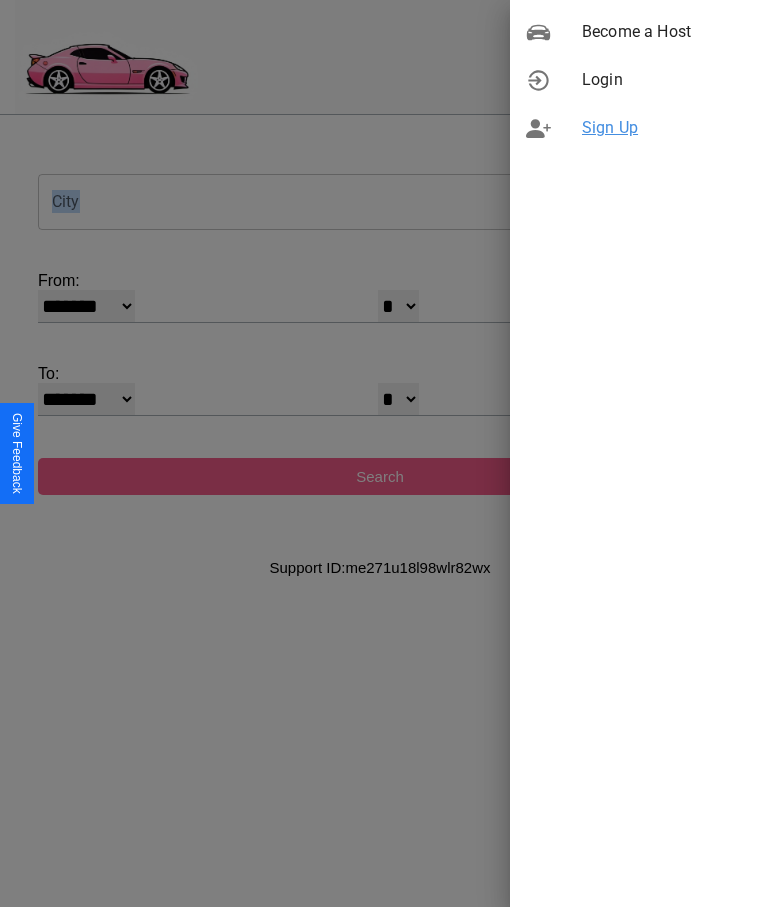 click on "Sign Up" at bounding box center [663, 128] 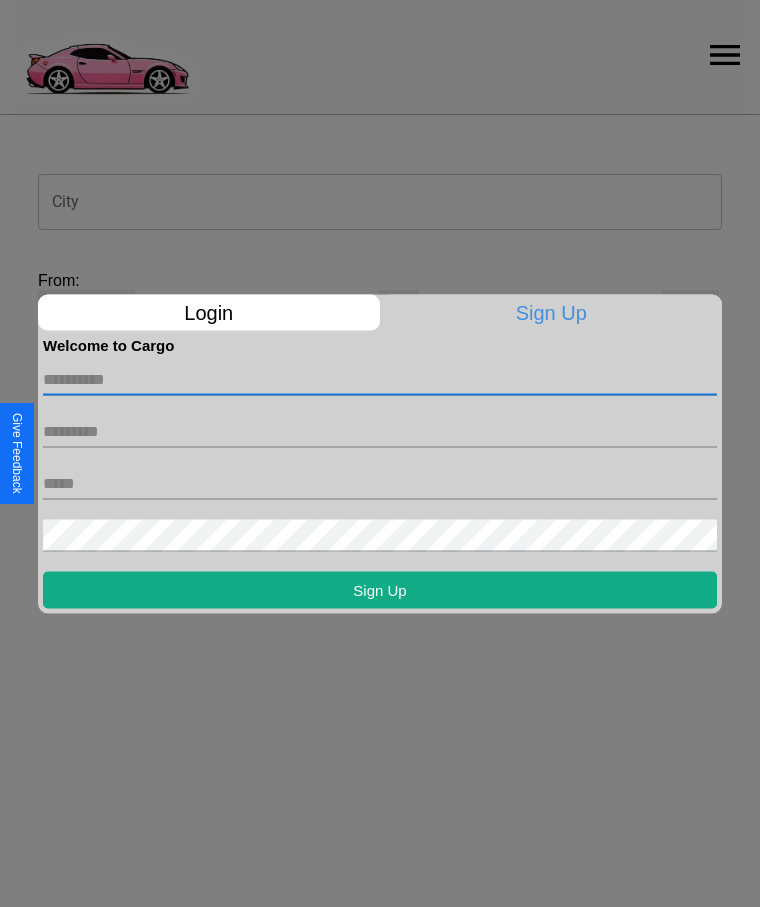 click at bounding box center [380, 379] 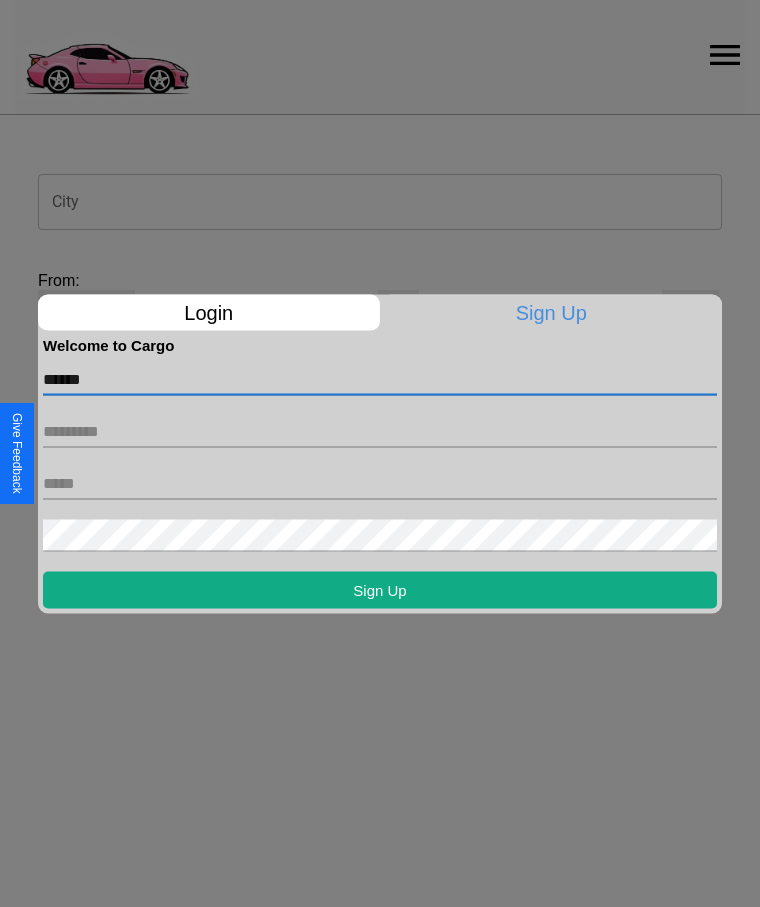 type on "******" 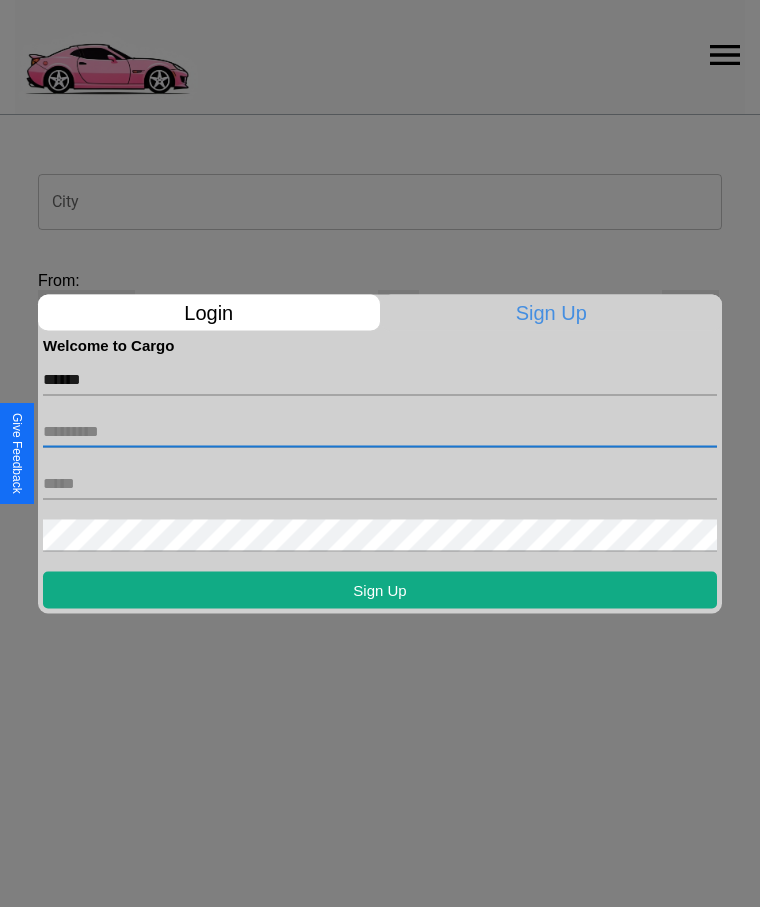 click at bounding box center [380, 431] 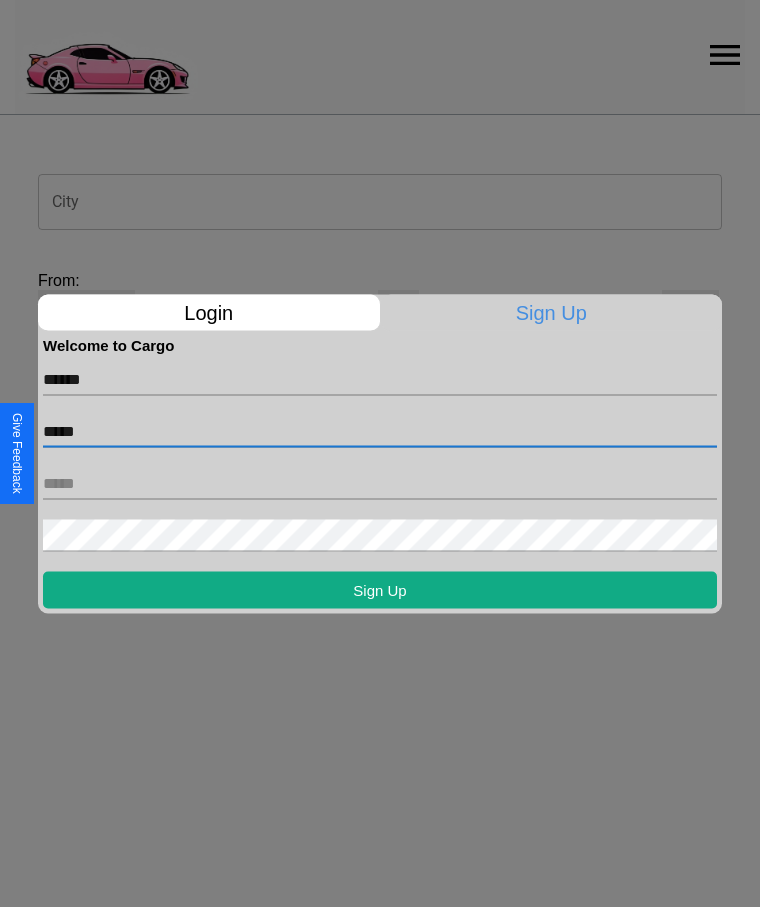 type on "*****" 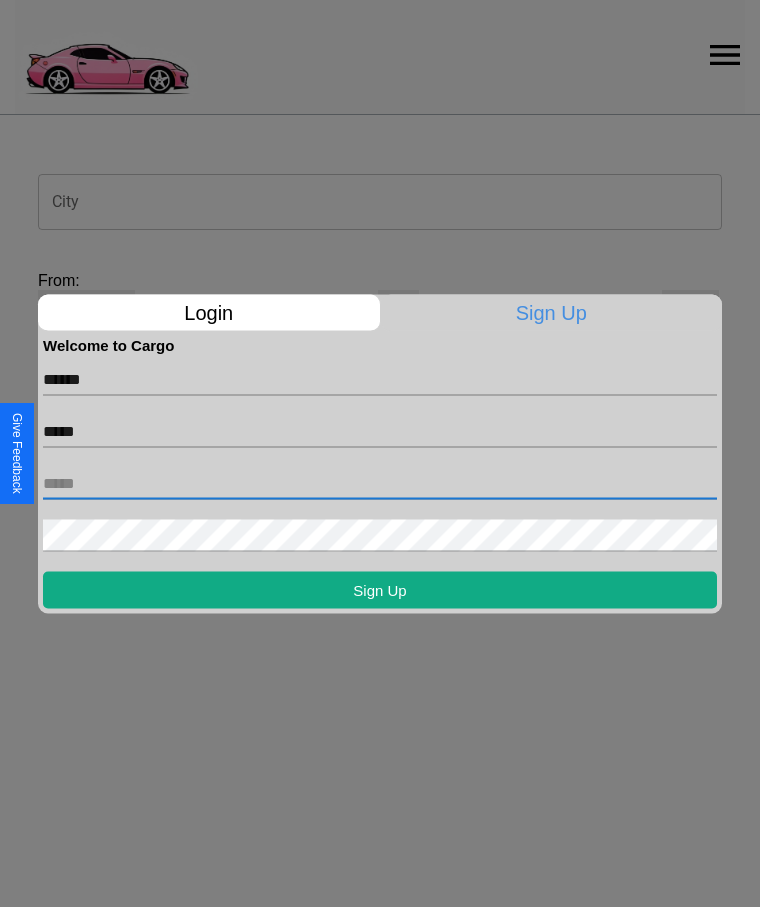 click at bounding box center [380, 483] 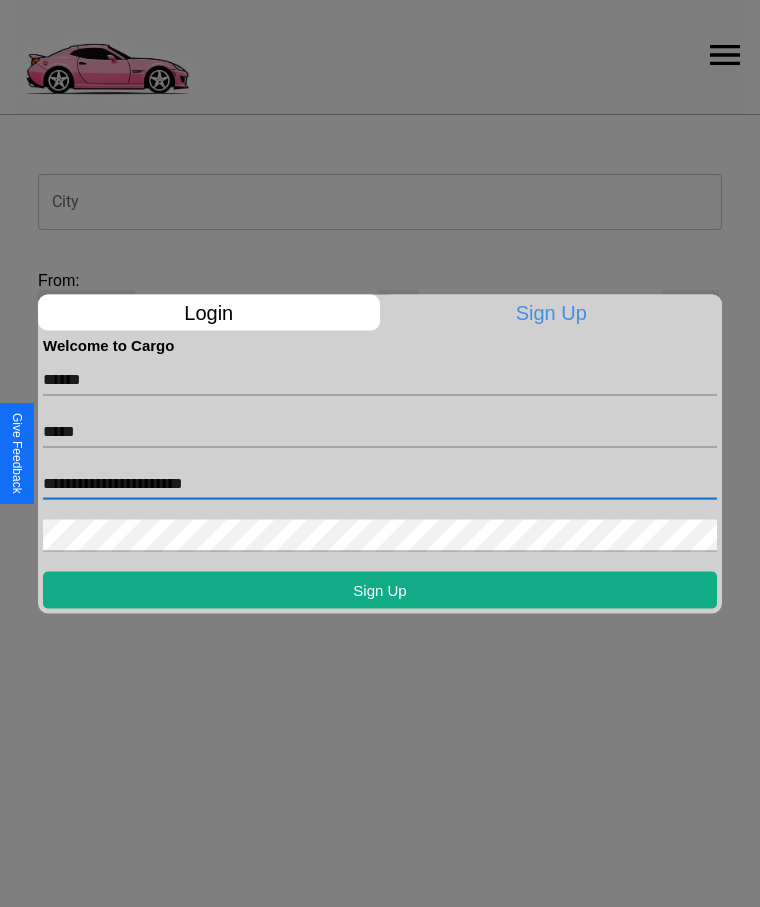 type on "**********" 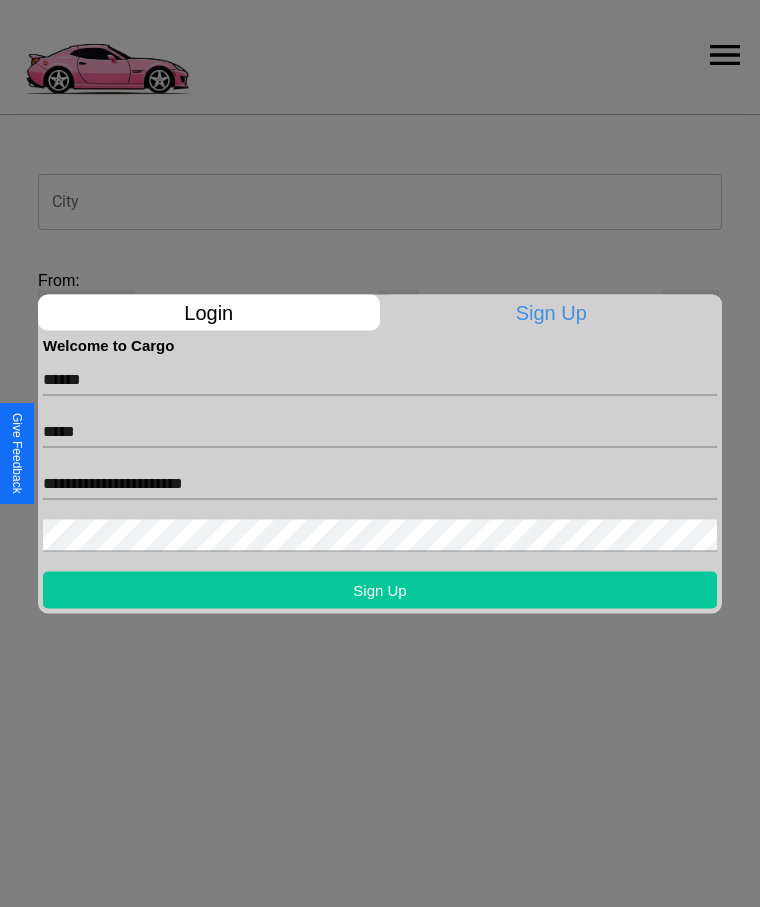 click on "Sign Up" at bounding box center [380, 589] 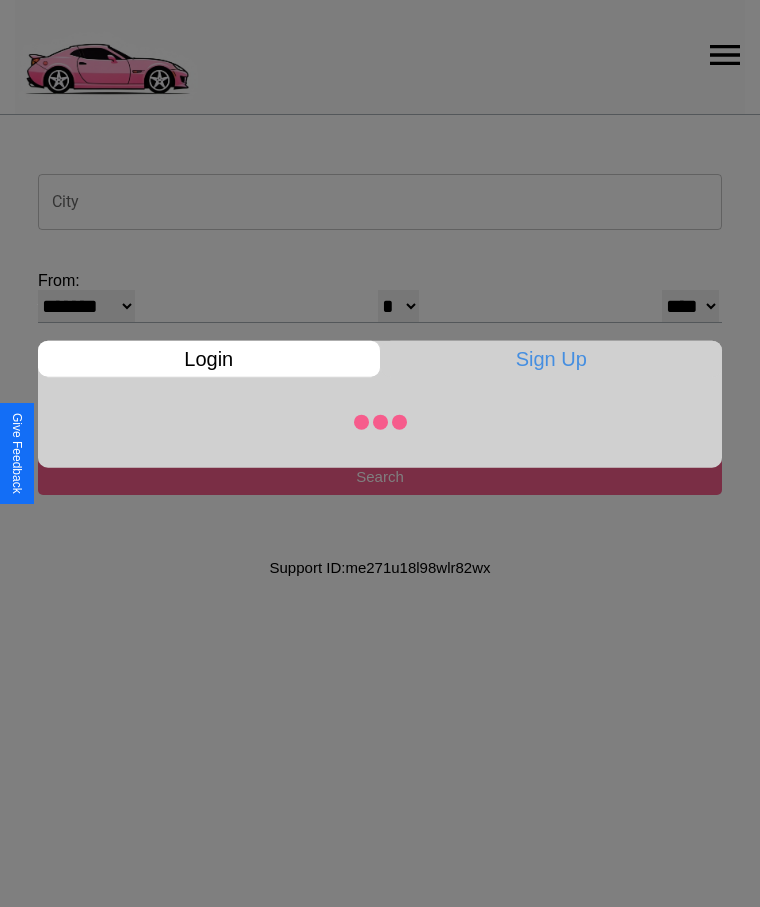 select on "*" 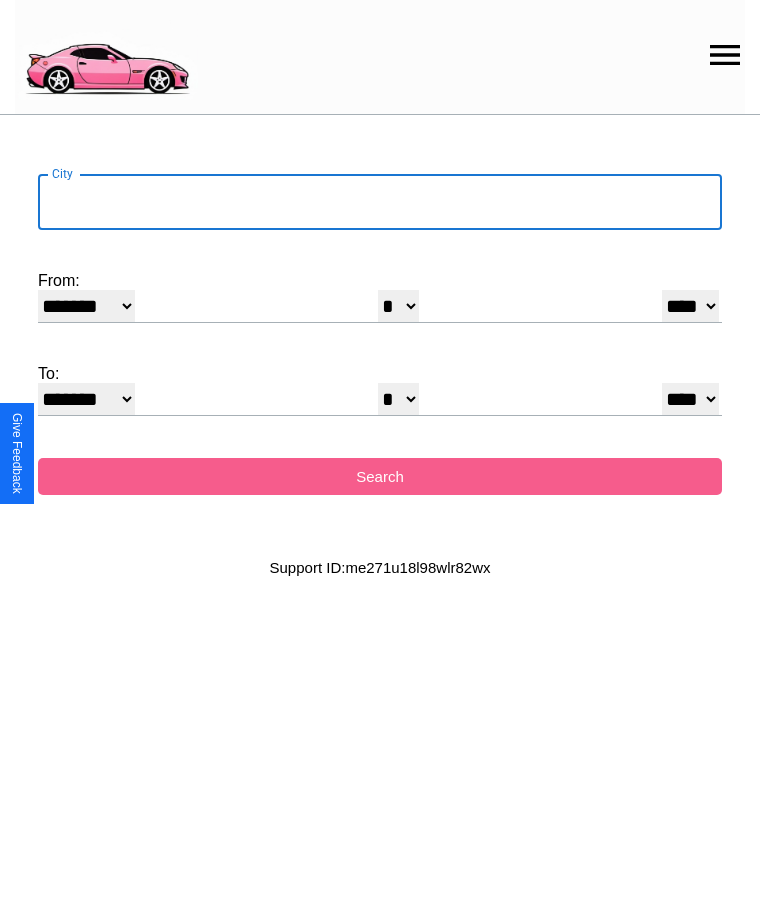 click on "City" at bounding box center (380, 202) 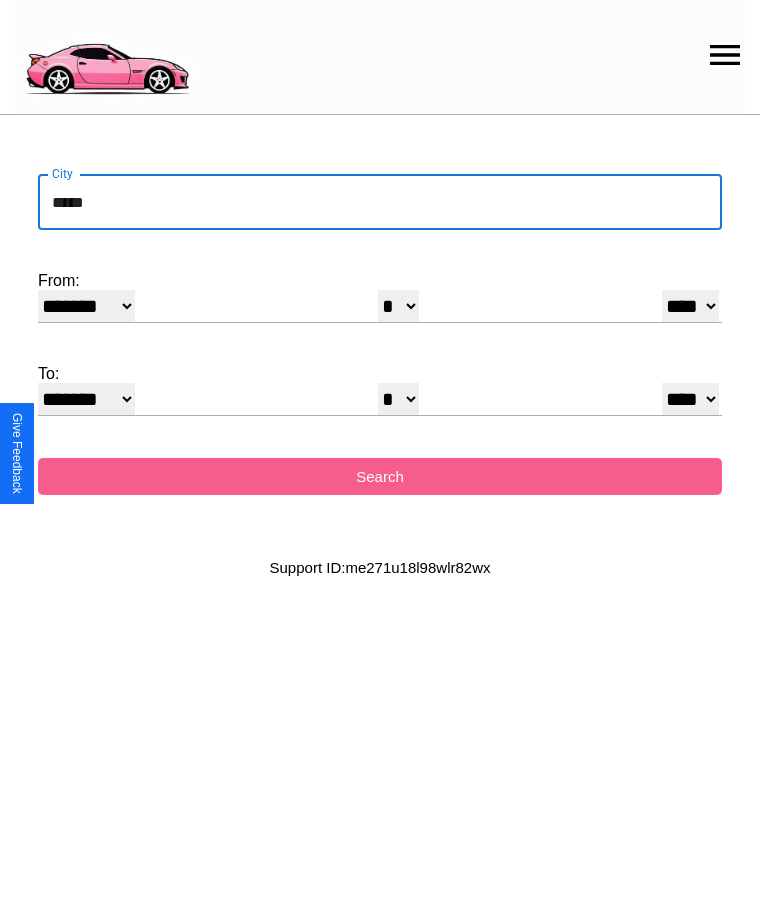 type on "*****" 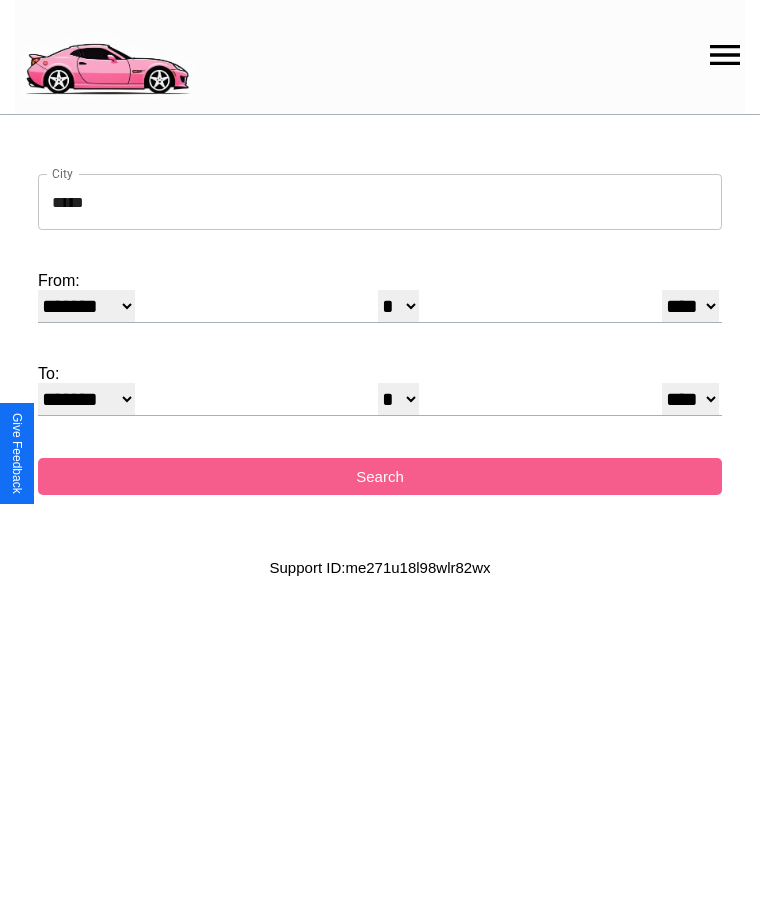 click on "******* ******** ***** ***** *** **** **** ****** ********* ******* ******** ********" at bounding box center [86, 306] 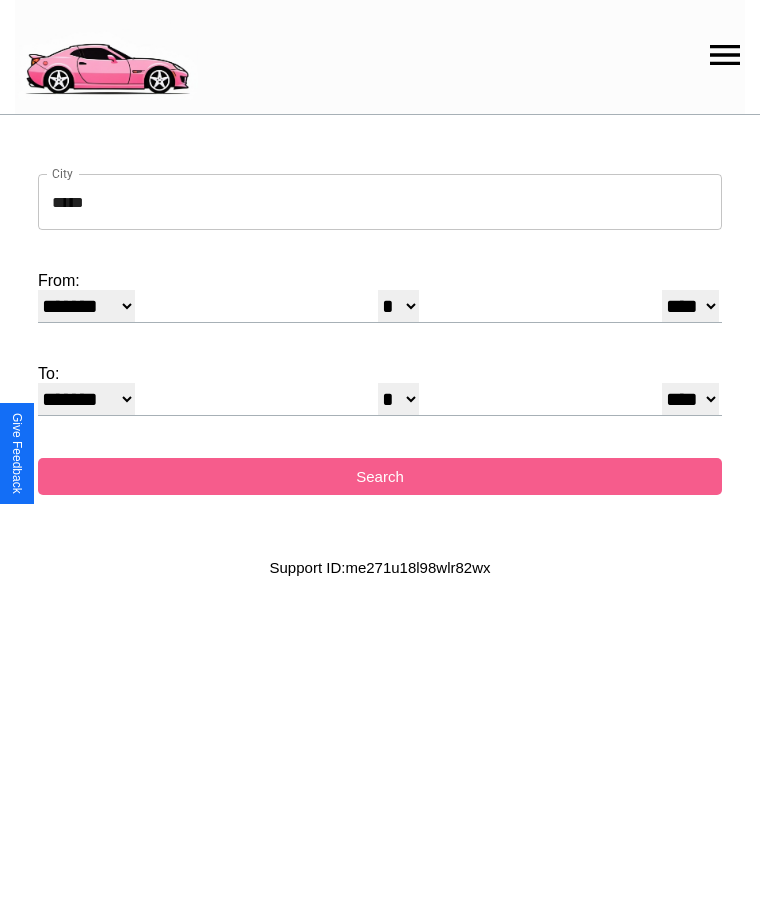 select on "*" 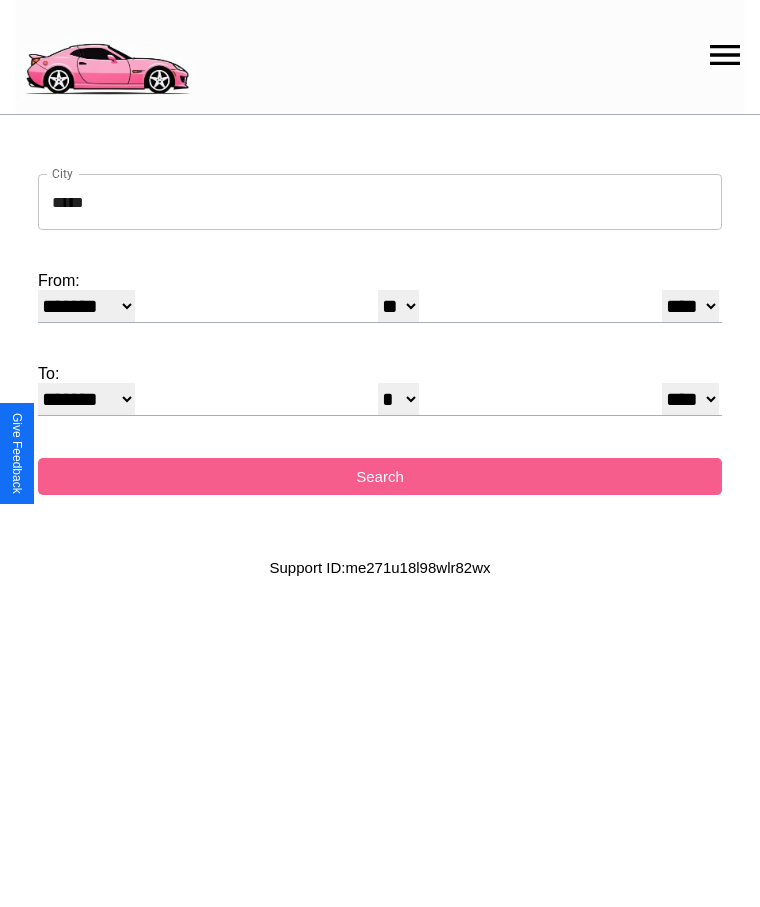 click on "**** **** **** **** **** **** **** **** **** ****" at bounding box center [690, 306] 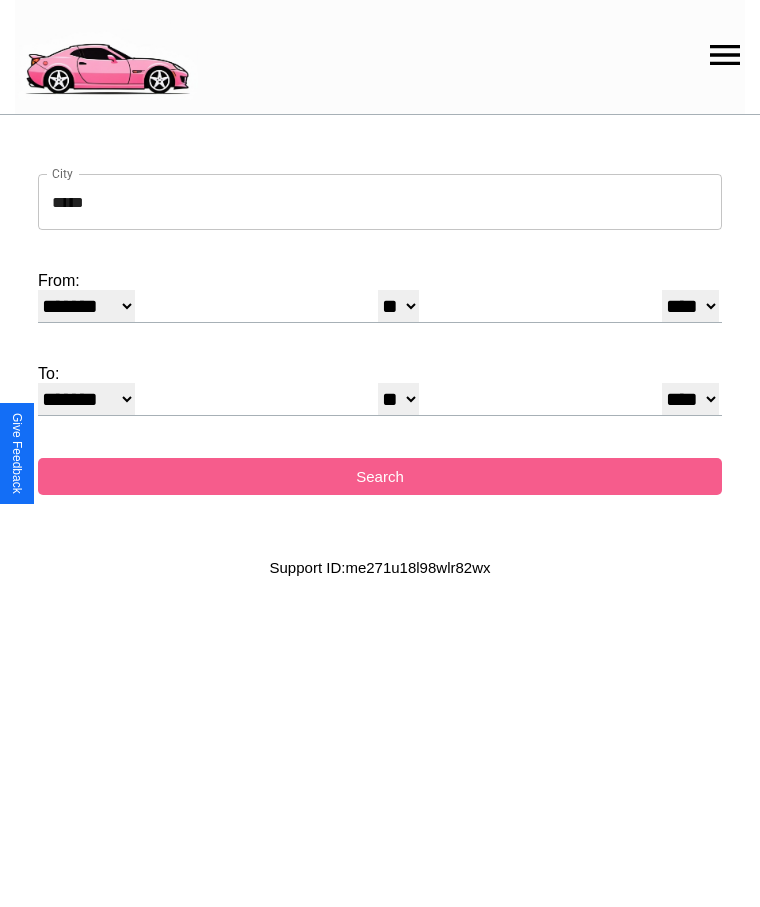 click on "******* ******** ***** ***** *** **** **** ****** ********* ******* ******** ********" at bounding box center (86, 399) 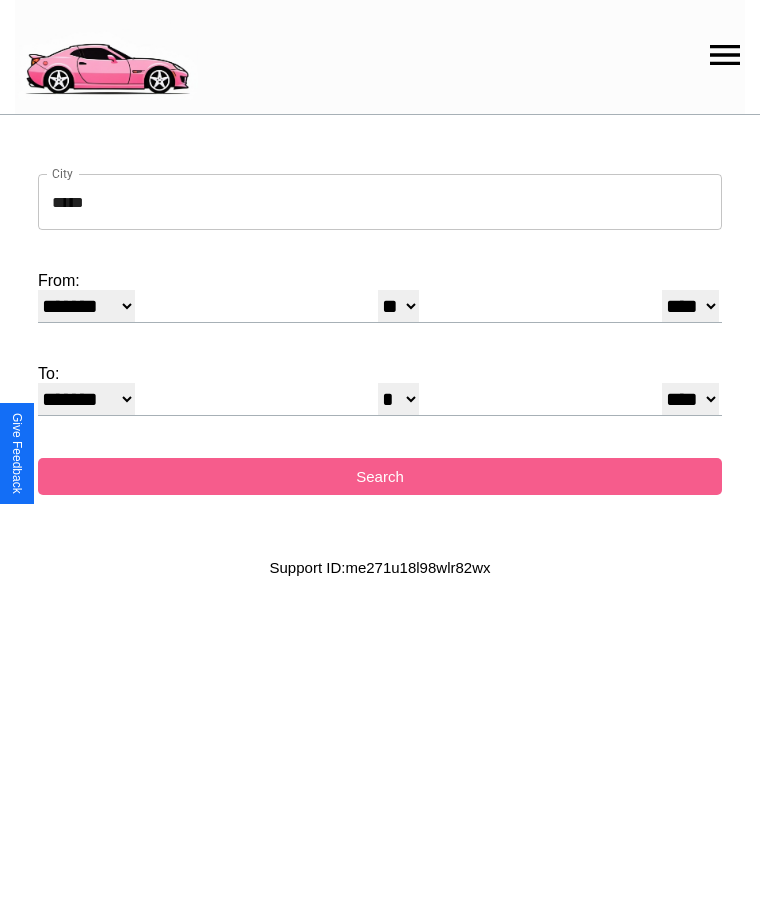 click on "* * * * * * * * * ** ** ** ** ** ** ** ** ** ** ** ** ** ** ** ** ** ** ** ** **" at bounding box center (398, 399) 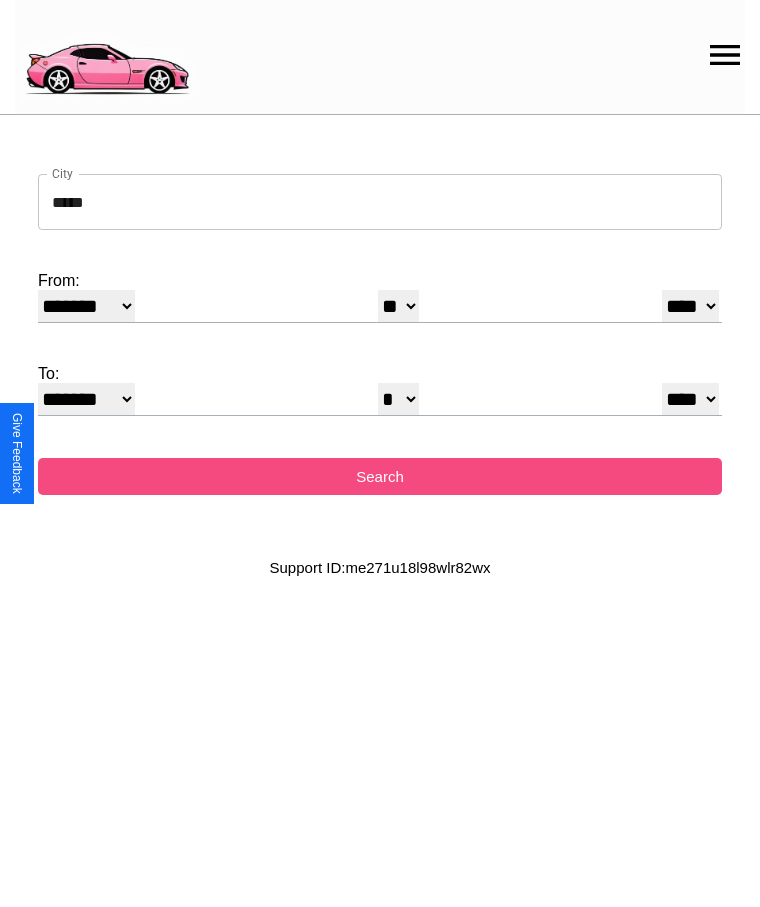 click on "Search" at bounding box center [380, 476] 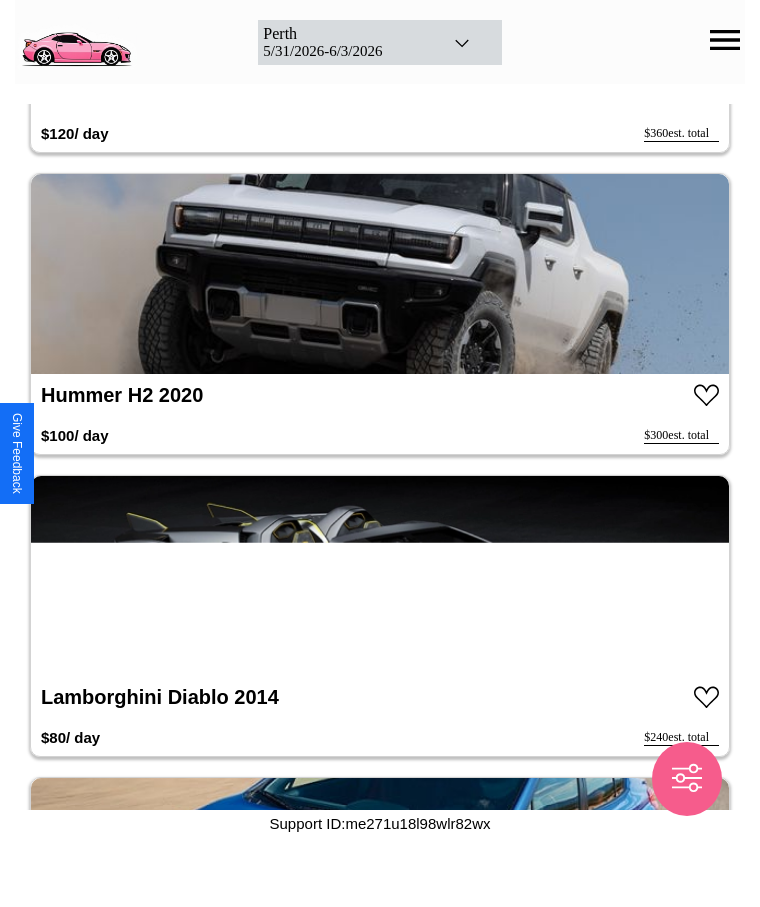 scroll, scrollTop: 2536, scrollLeft: 0, axis: vertical 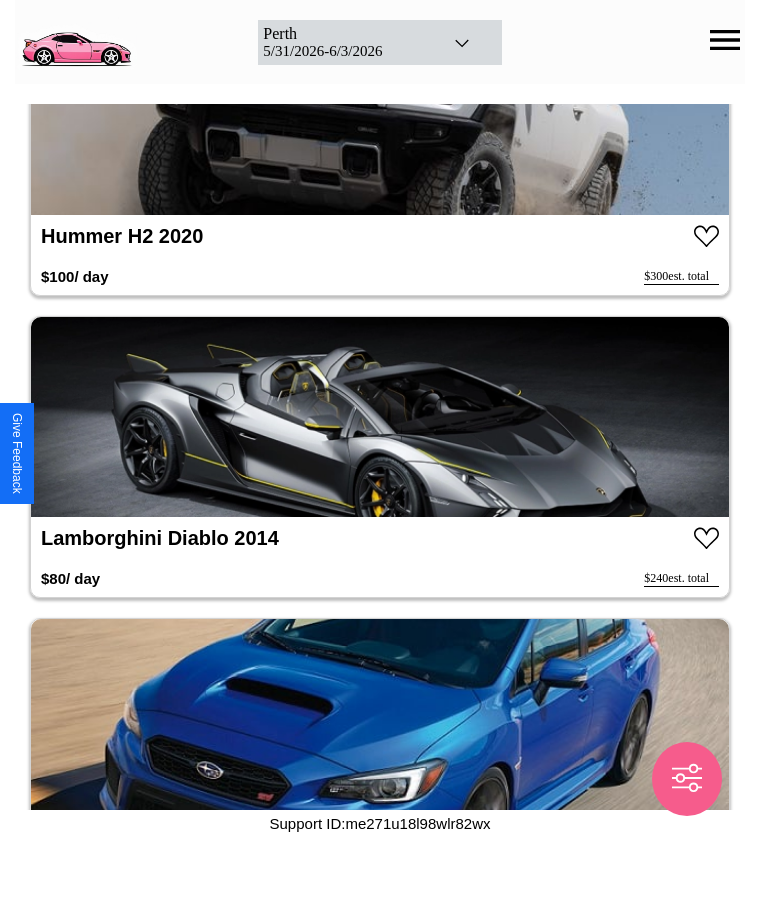 click at bounding box center [380, 417] 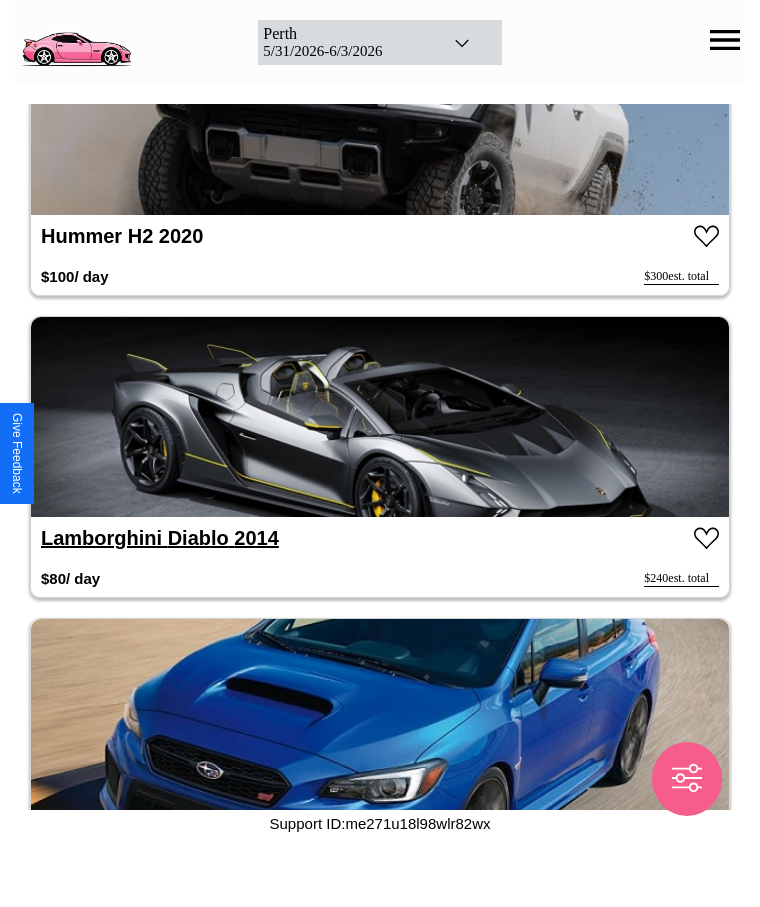 click on "Lamborghini   Diablo   2014" at bounding box center (160, 538) 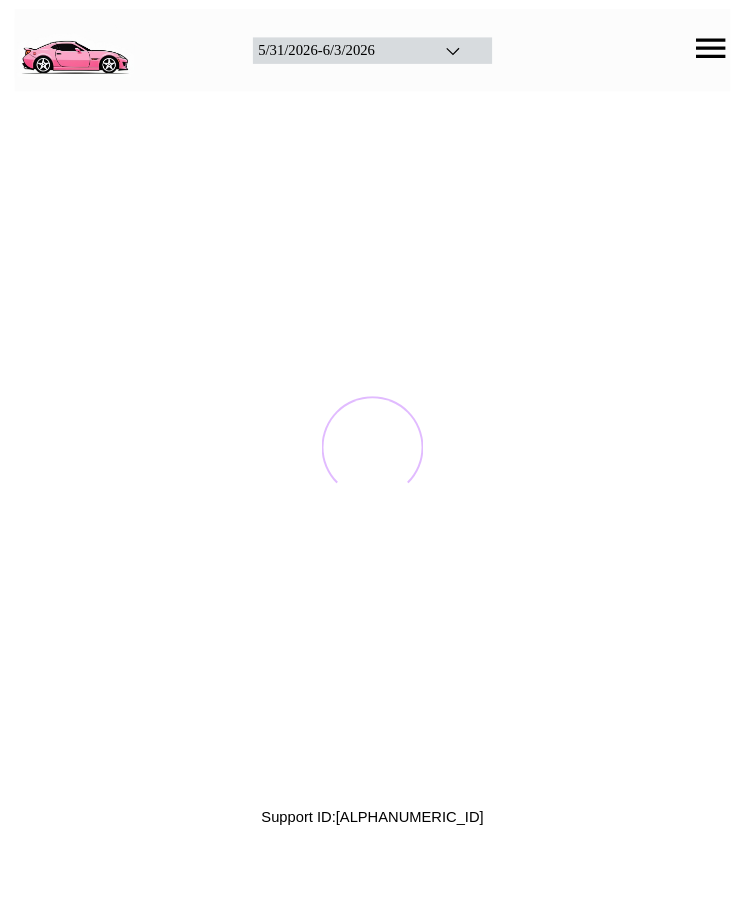 scroll, scrollTop: 0, scrollLeft: 0, axis: both 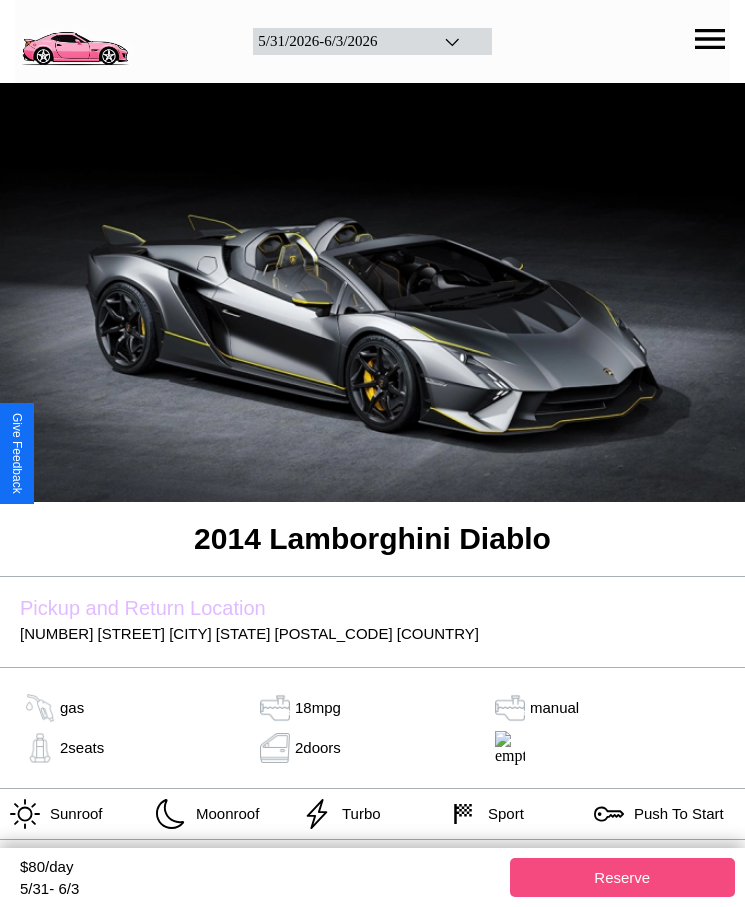 click on "Reserve" at bounding box center [623, 877] 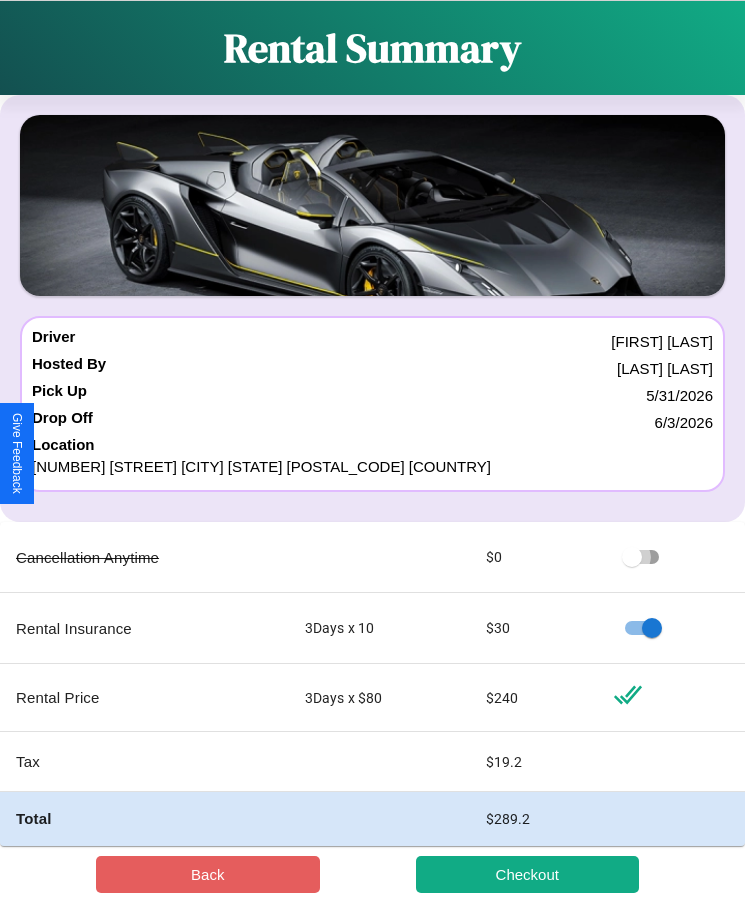scroll, scrollTop: 23, scrollLeft: 0, axis: vertical 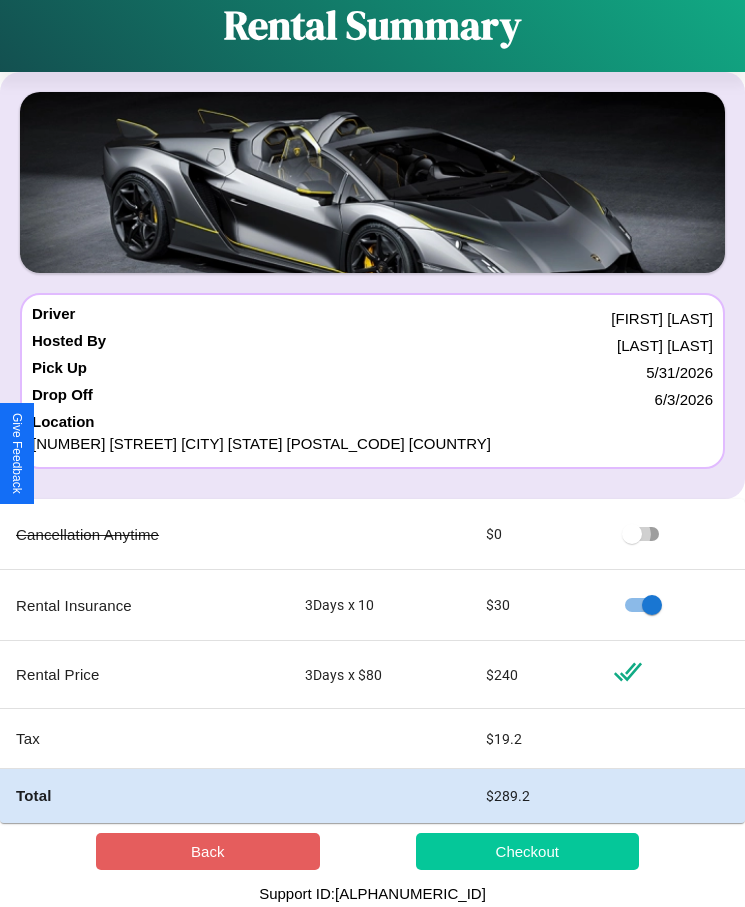 click on "Checkout" at bounding box center [528, 851] 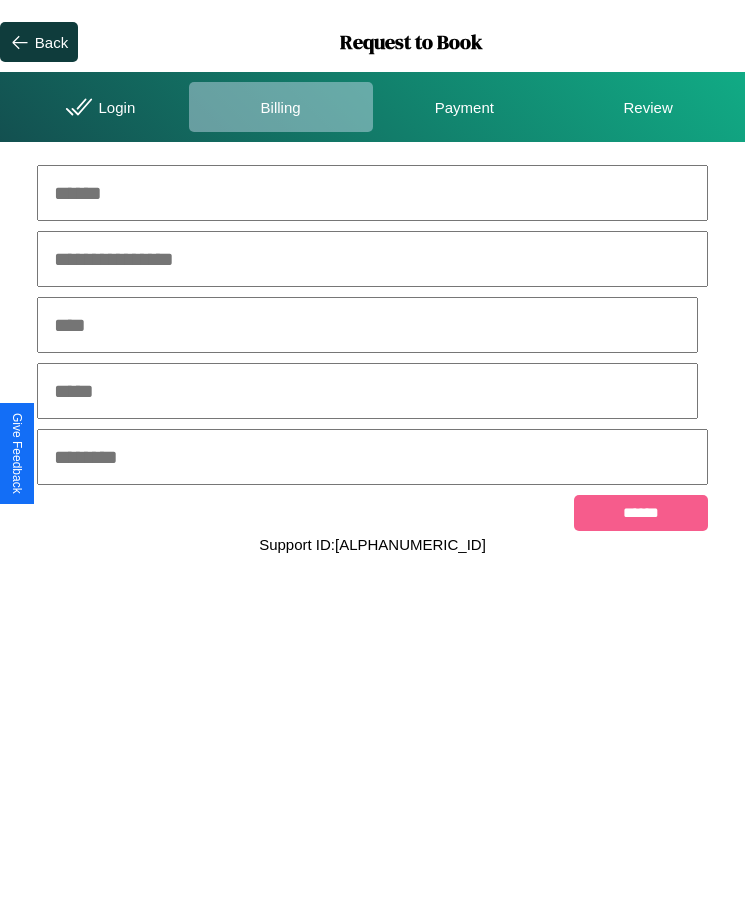 scroll, scrollTop: 0, scrollLeft: 0, axis: both 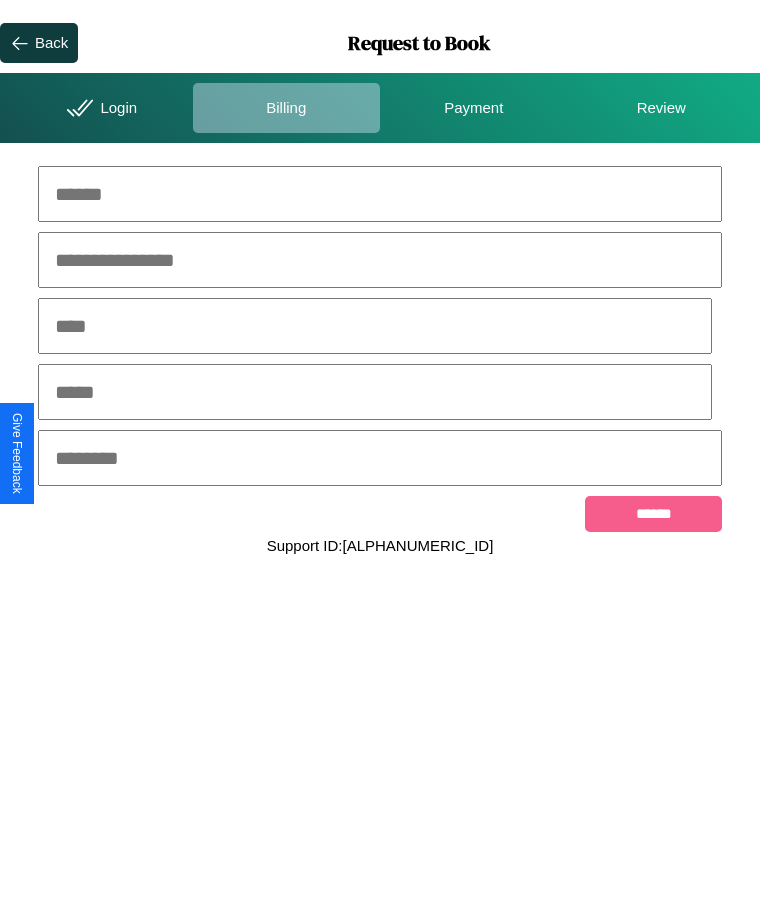 click at bounding box center (380, 194) 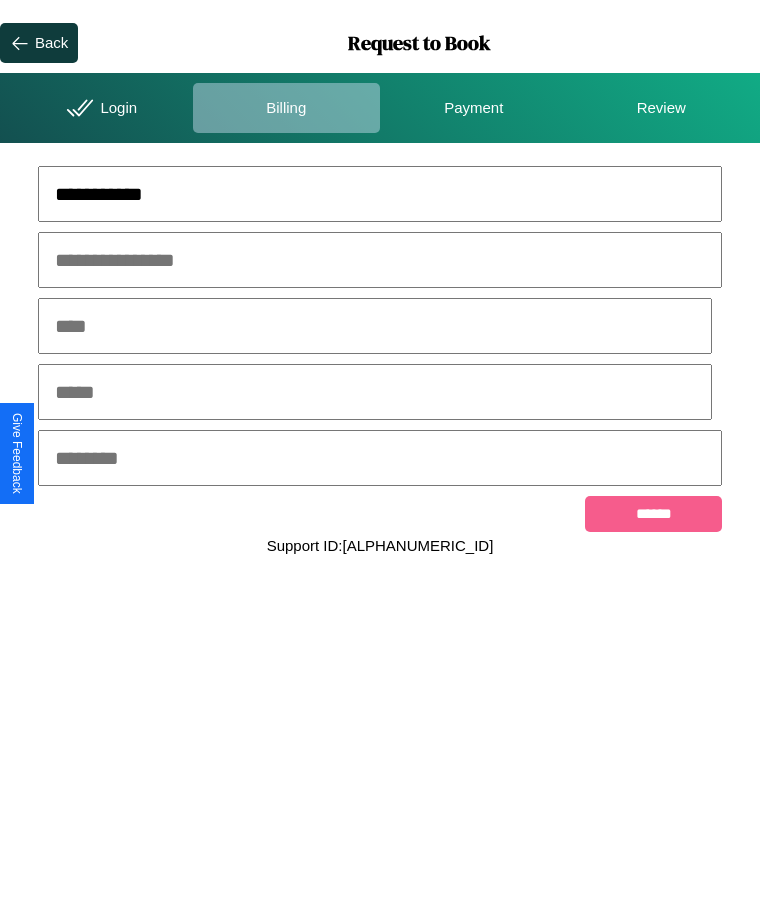 type on "**********" 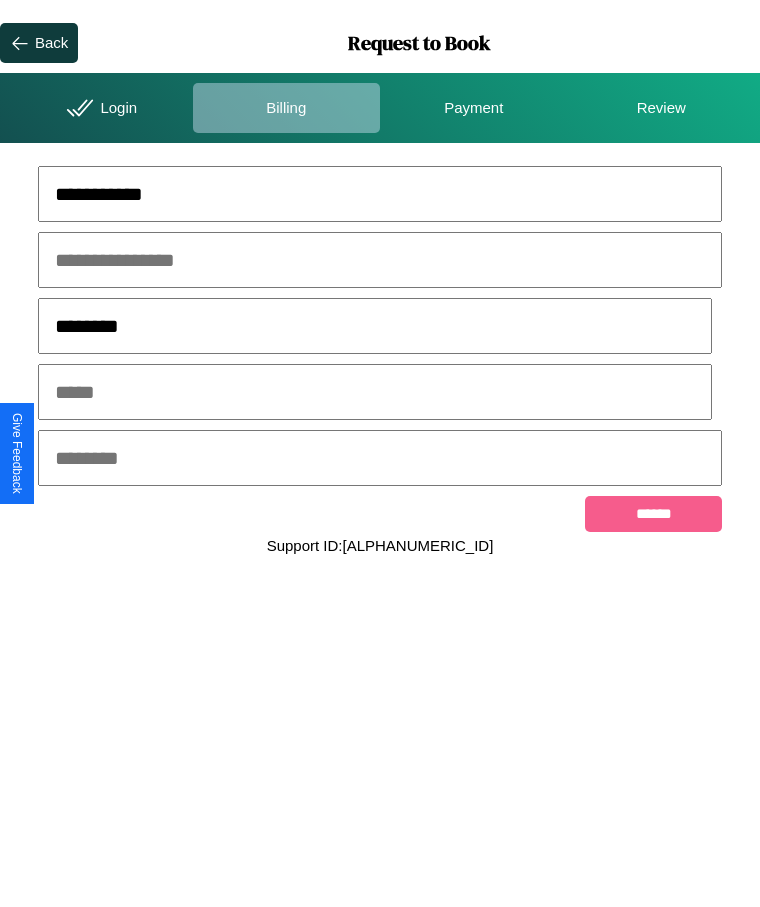 type on "********" 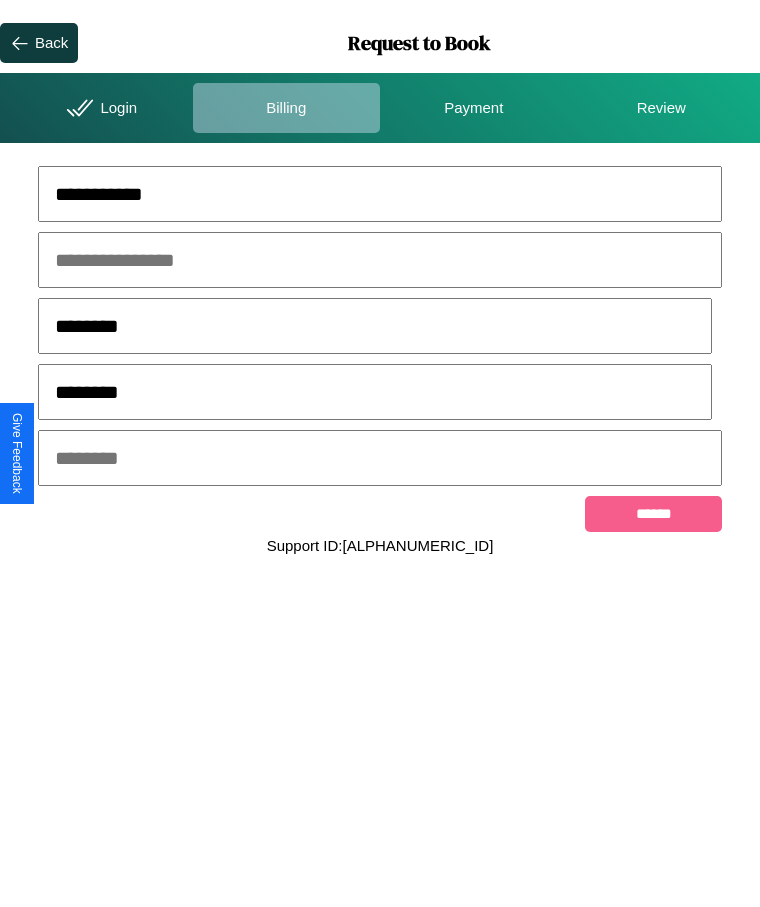 type on "********" 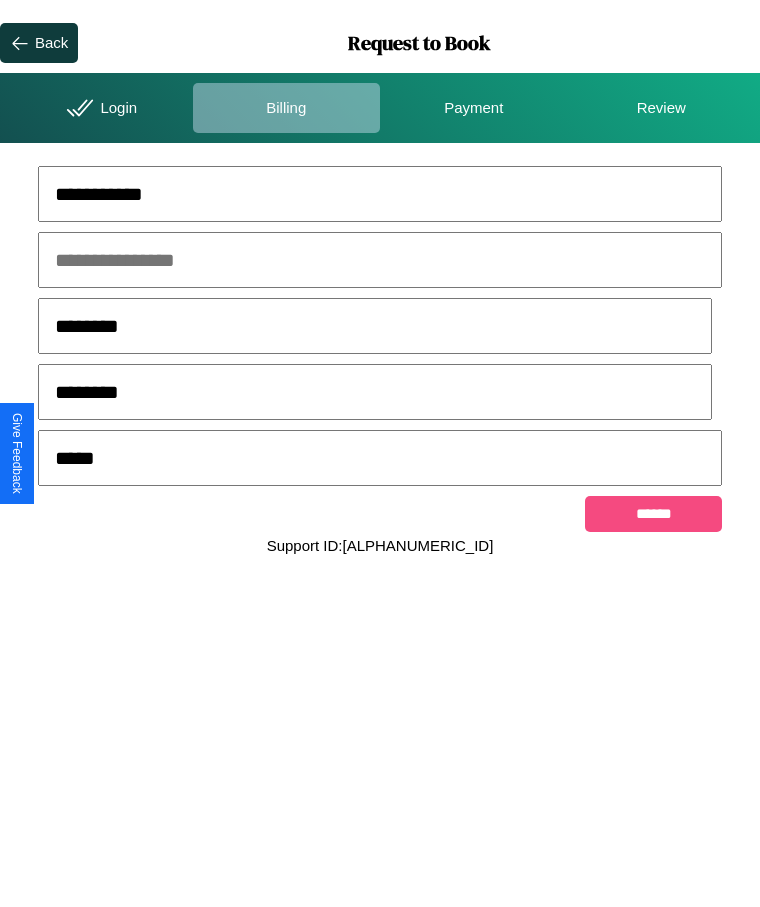 type on "*****" 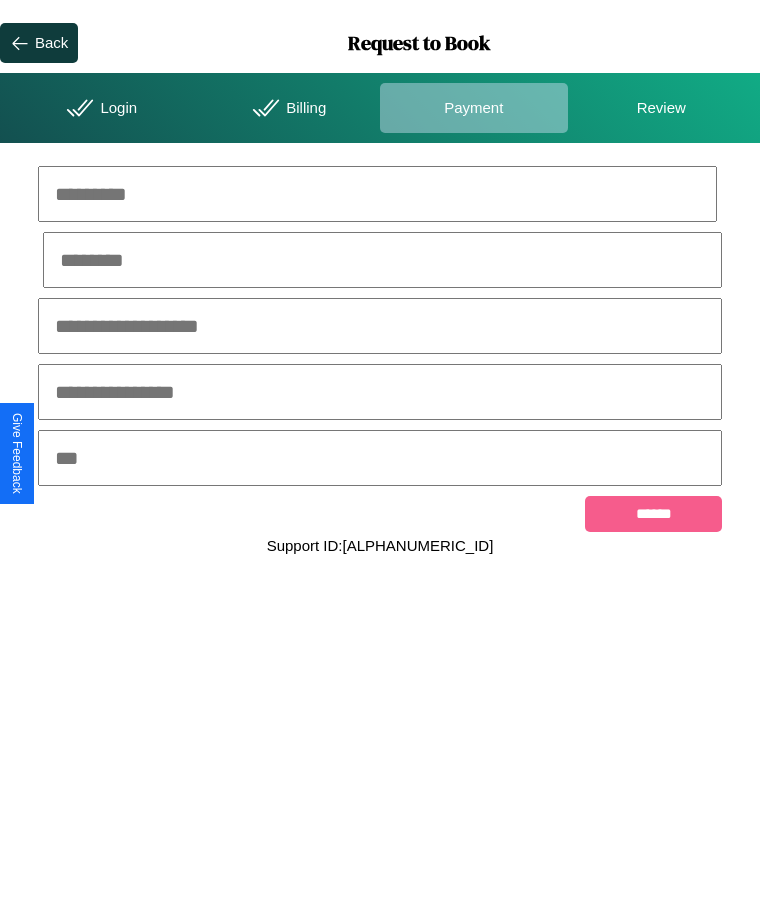 click at bounding box center (377, 194) 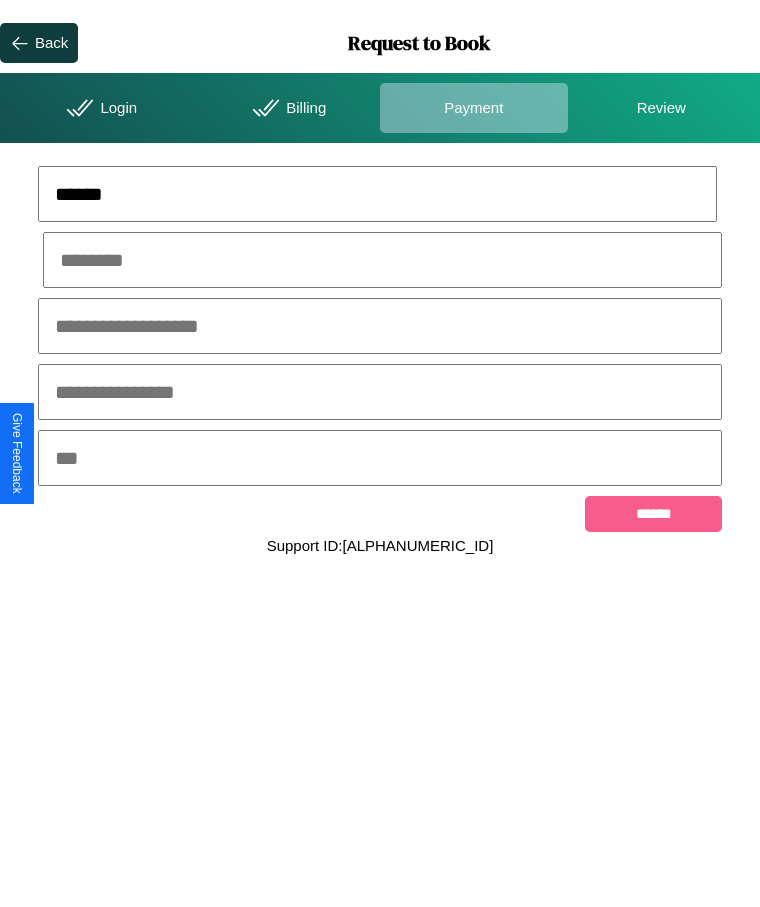 type on "******" 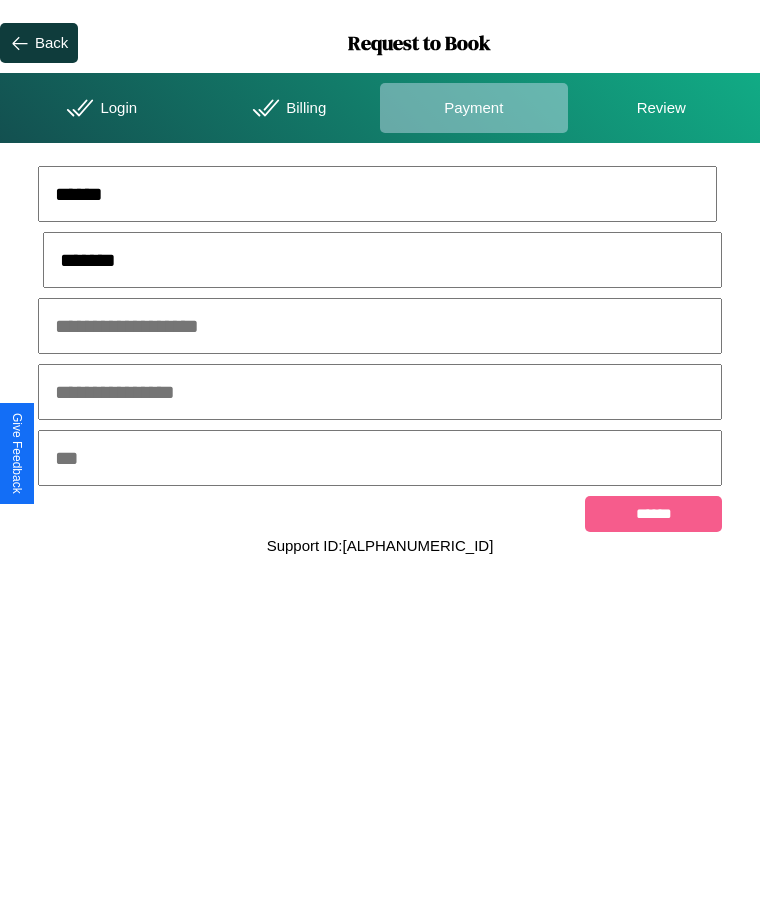 type on "*******" 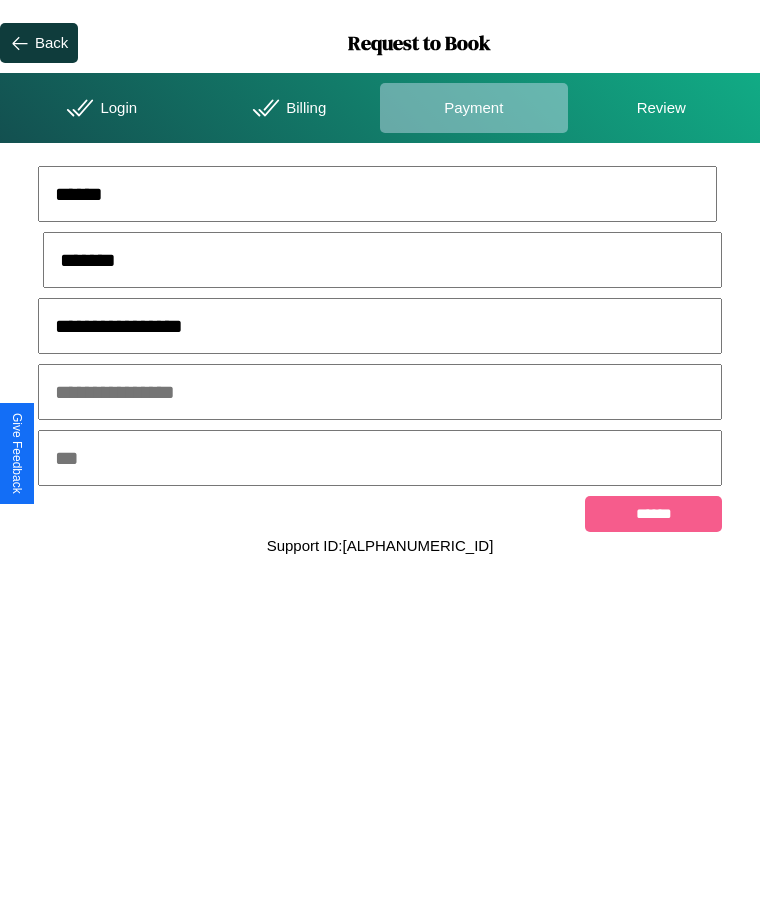 type on "**********" 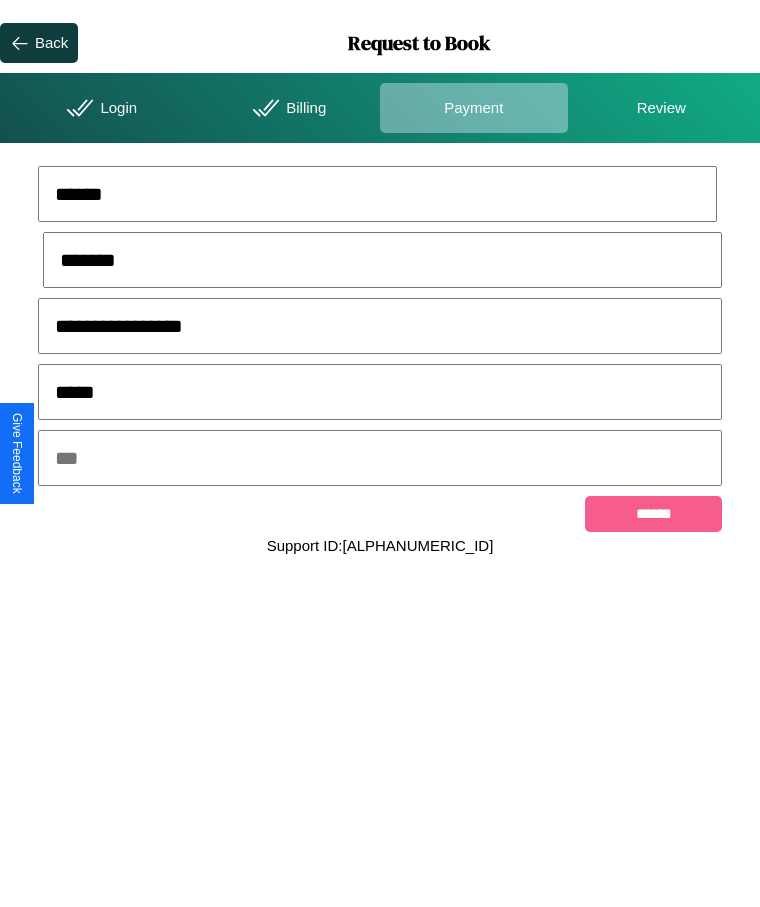 type on "*****" 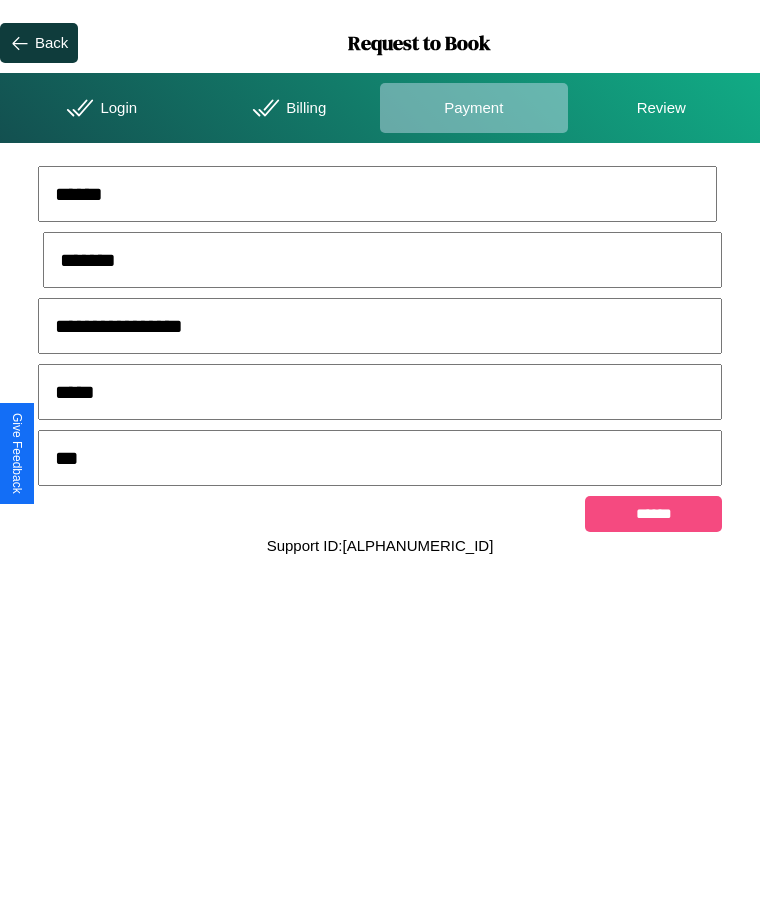 type on "***" 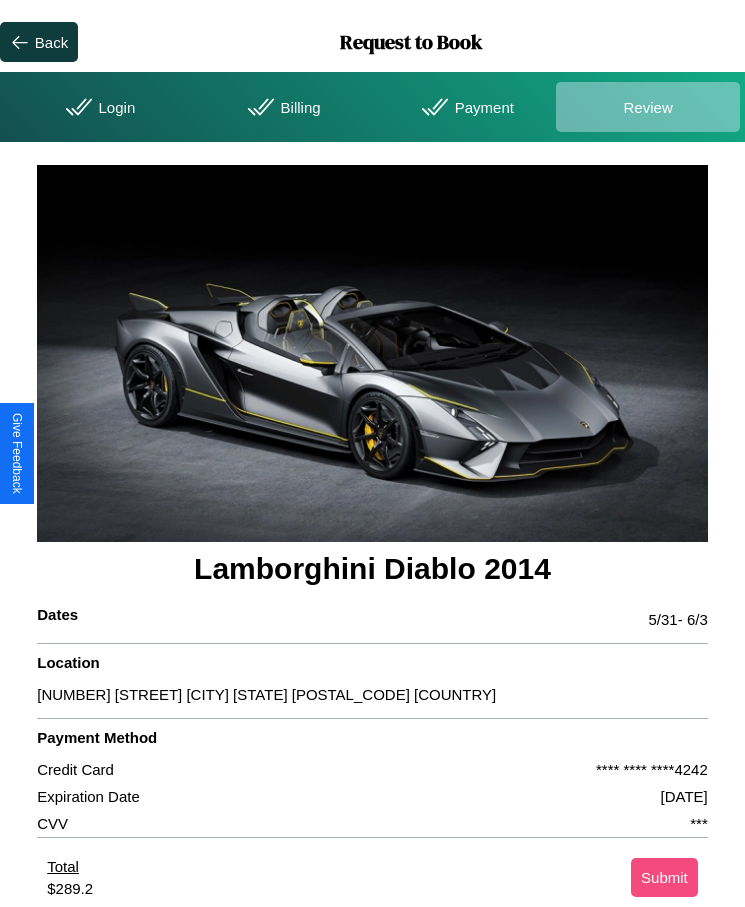 click on "Submit" at bounding box center [664, 877] 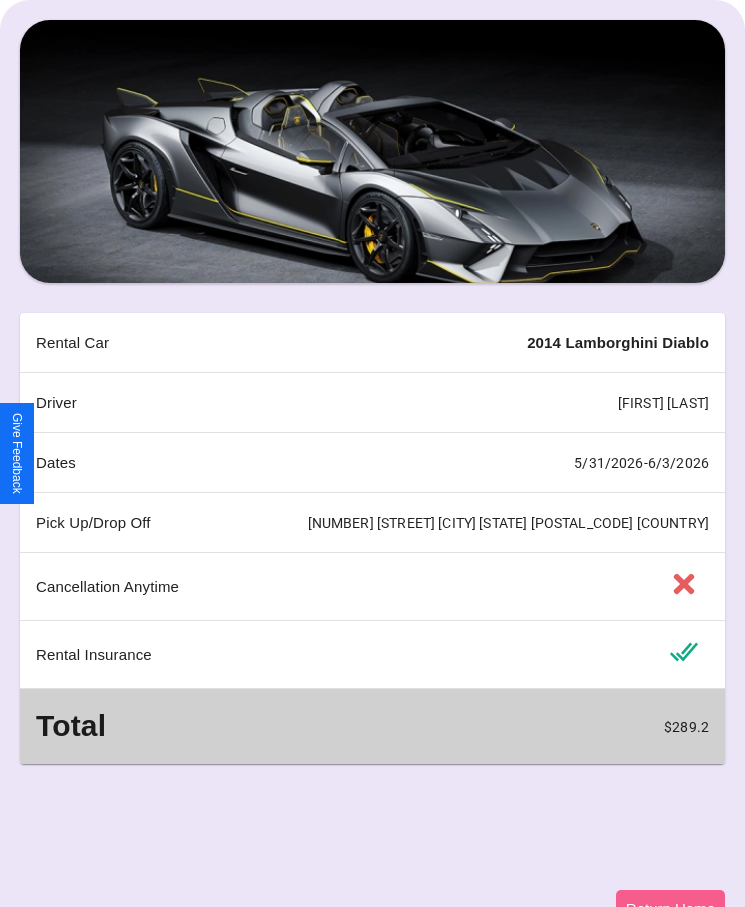 scroll, scrollTop: 162, scrollLeft: 0, axis: vertical 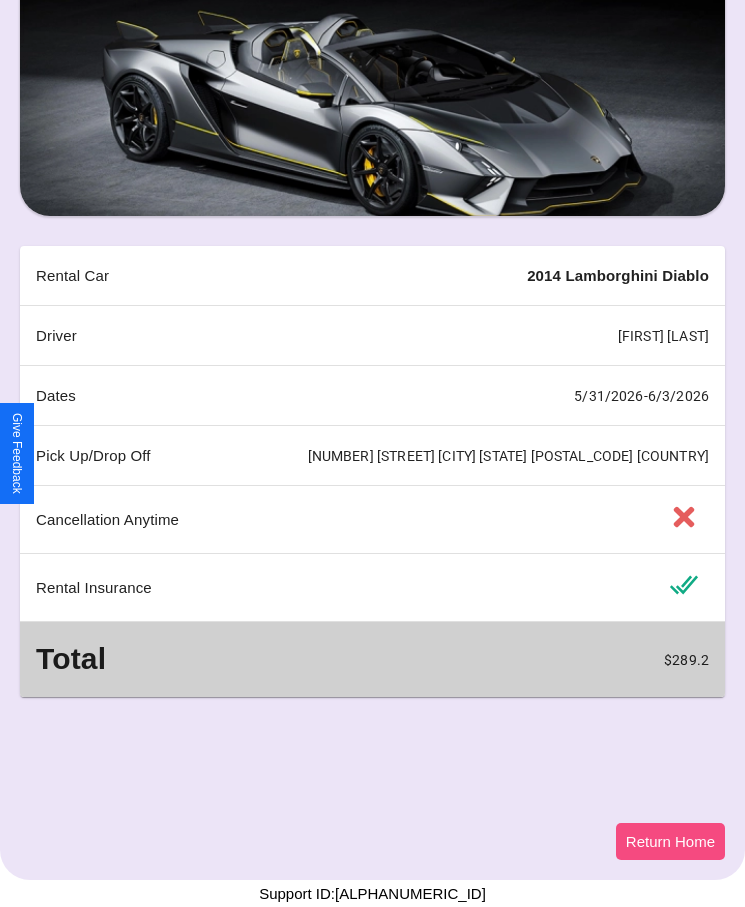 click on "Return Home" at bounding box center (670, 841) 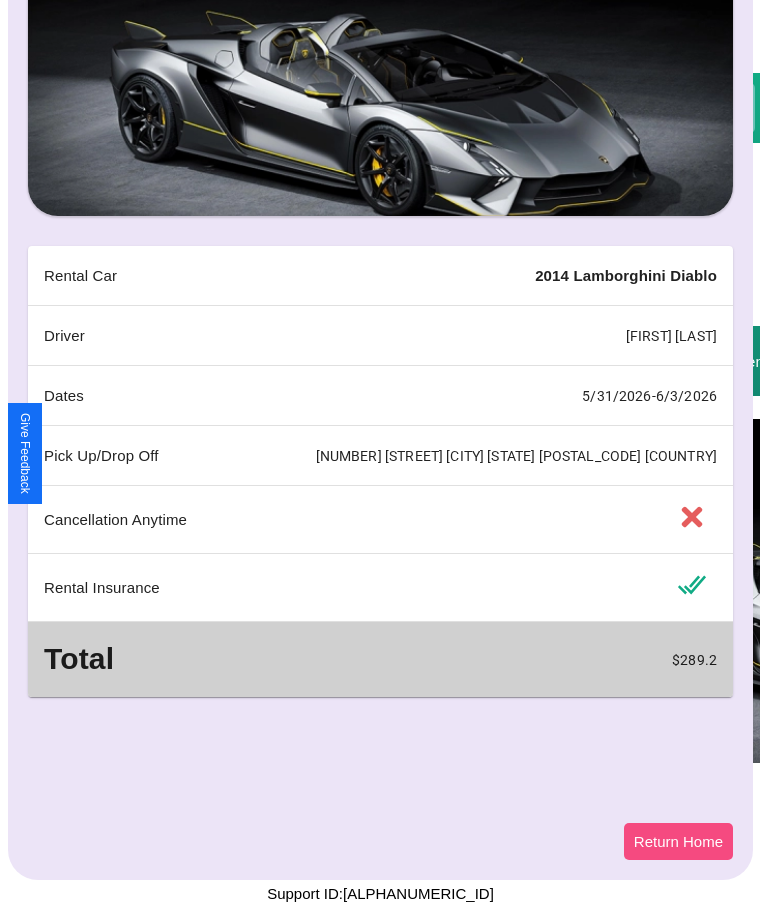 scroll, scrollTop: 0, scrollLeft: 0, axis: both 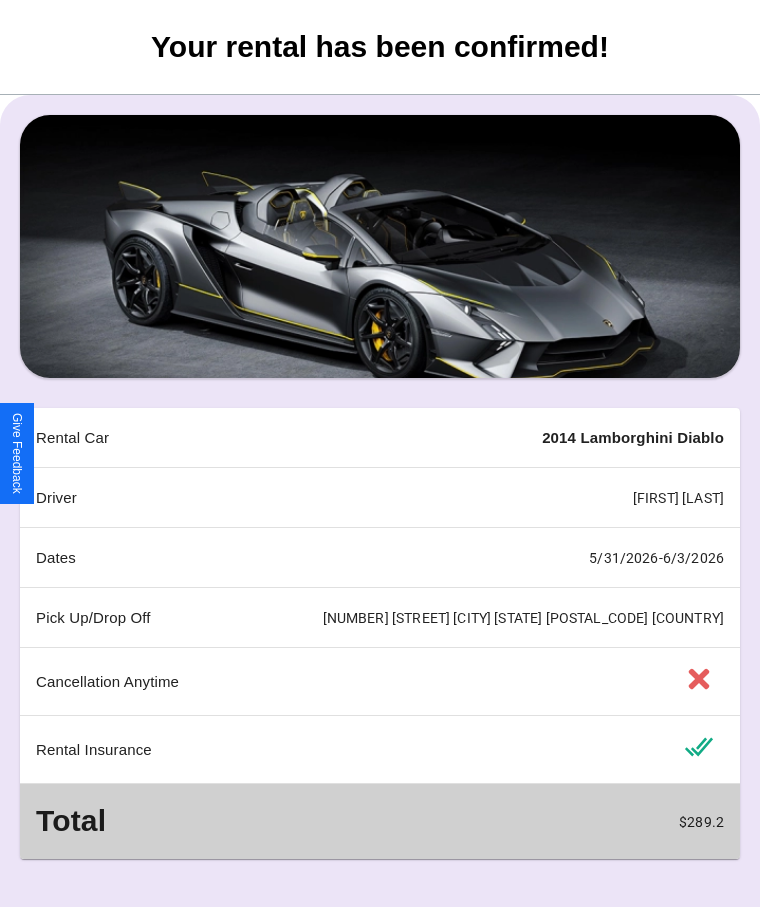 select on "*" 